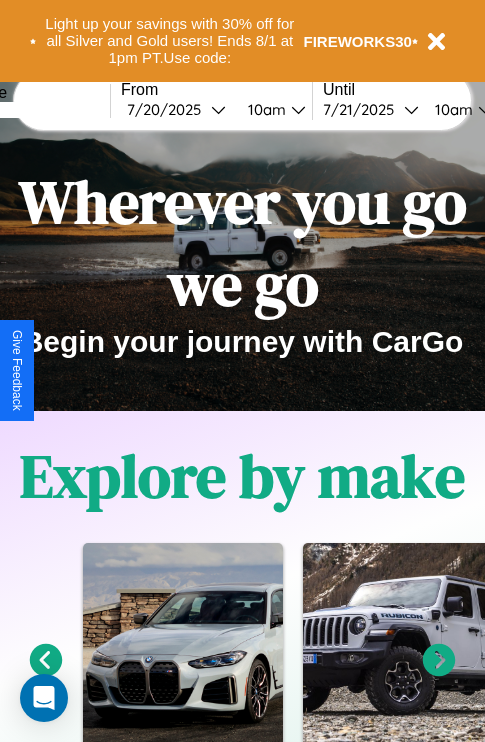 scroll, scrollTop: 0, scrollLeft: 0, axis: both 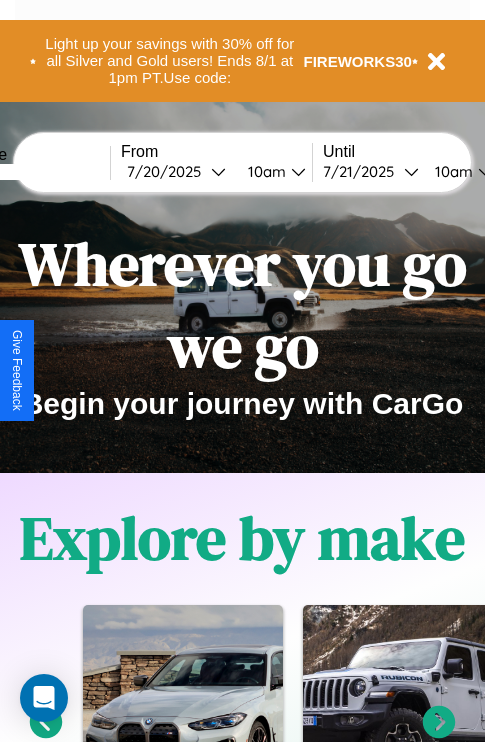 click at bounding box center (35, 172) 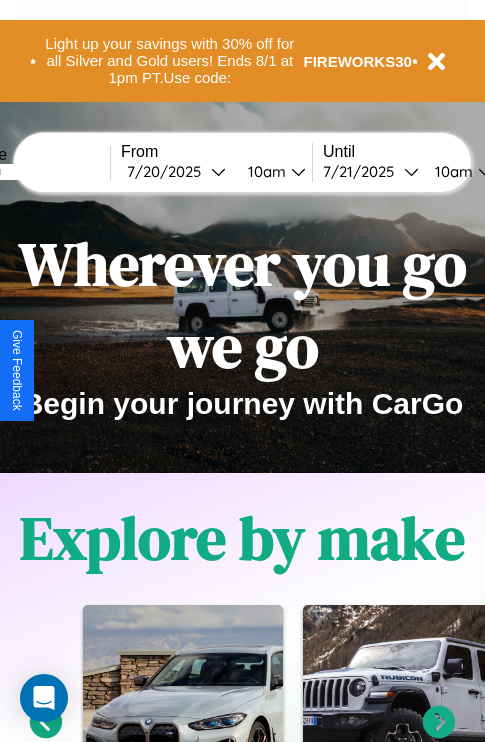 type on "*******" 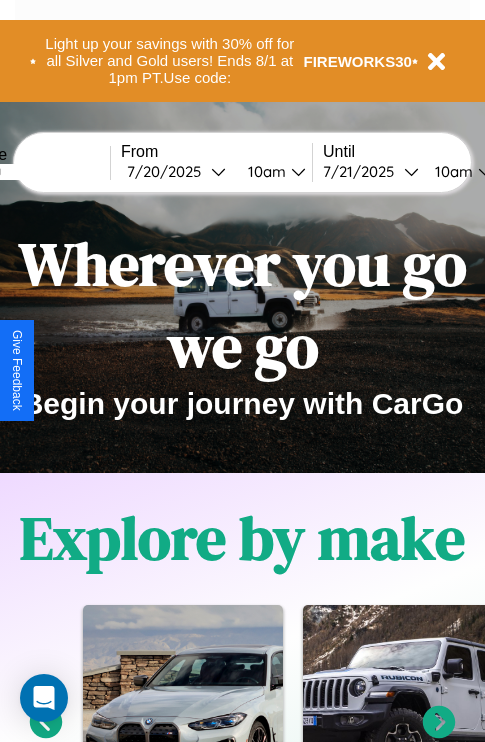 click on "7 / 20 / 2025" at bounding box center (169, 171) 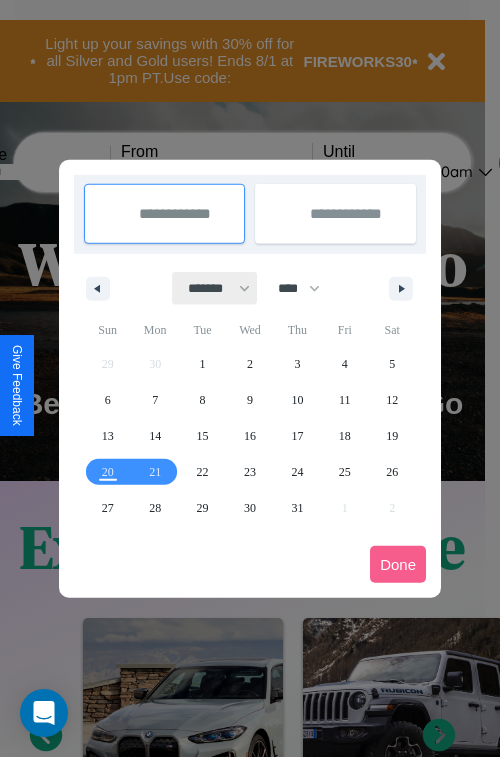 click on "******* ******** ***** ***** *** **** **** ****** ********* ******* ******** ********" at bounding box center (215, 288) 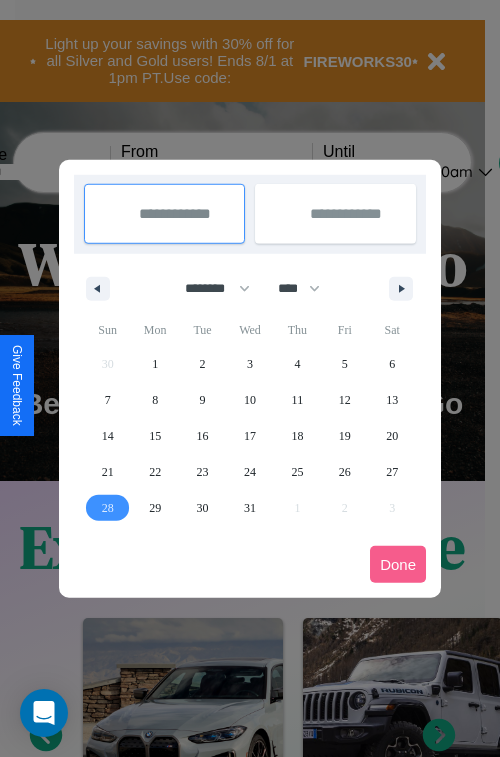 click on "28" at bounding box center (108, 508) 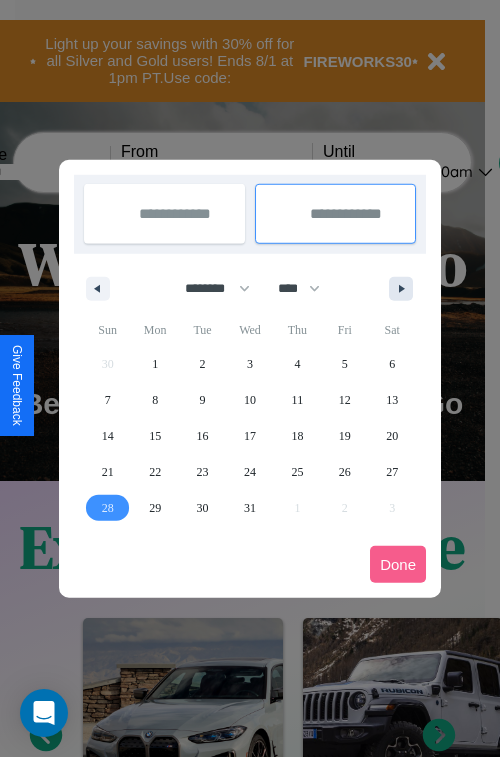 click at bounding box center [405, 289] 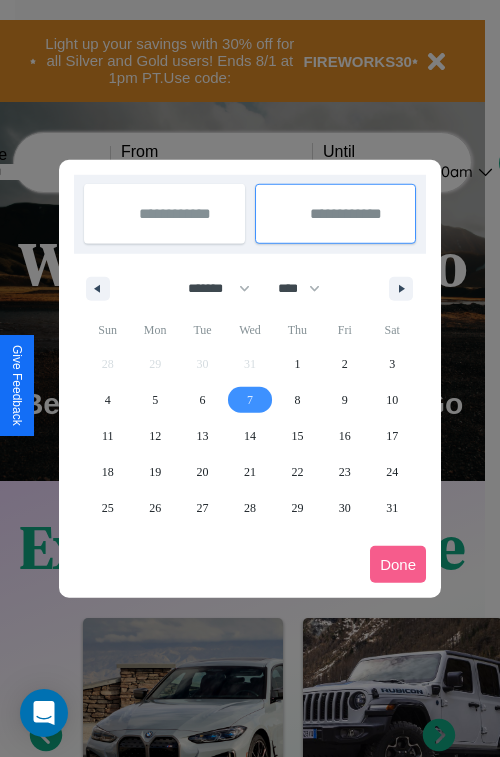 click on "7" at bounding box center [250, 400] 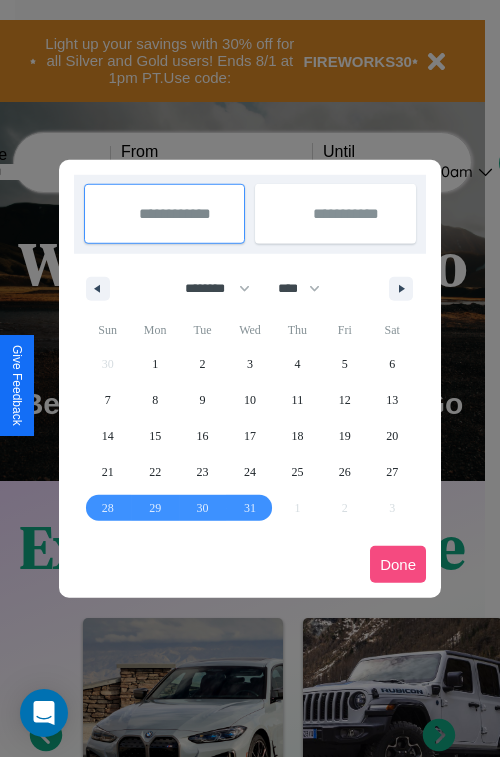 click on "Done" at bounding box center (398, 564) 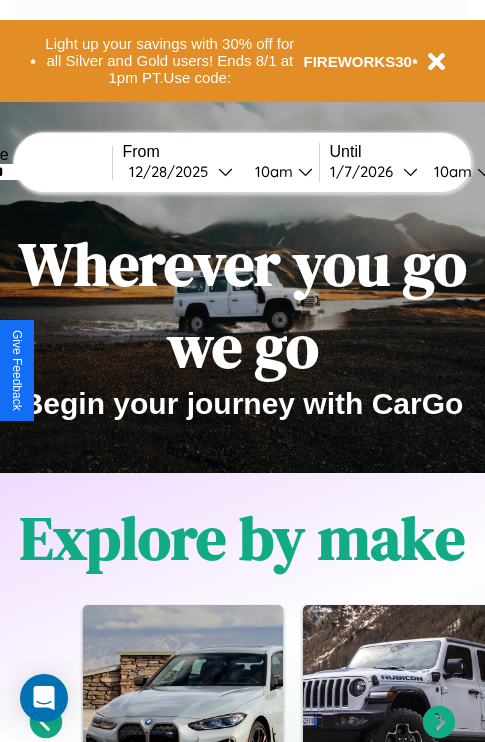 click on "10am" at bounding box center (271, 171) 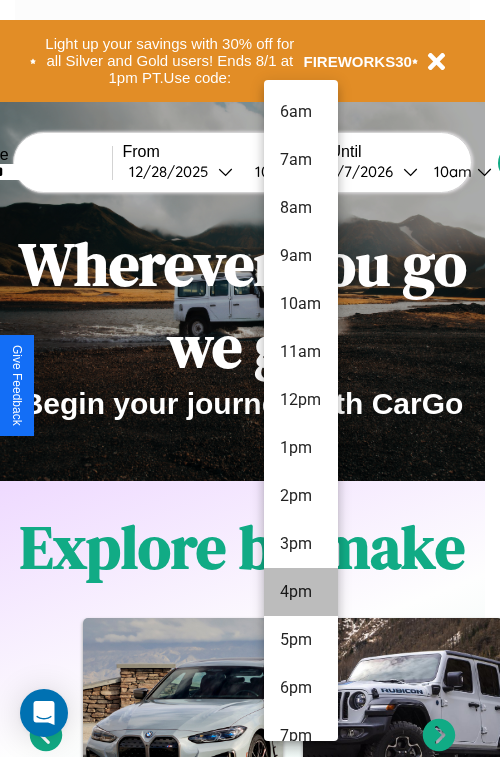 click on "4pm" at bounding box center [301, 592] 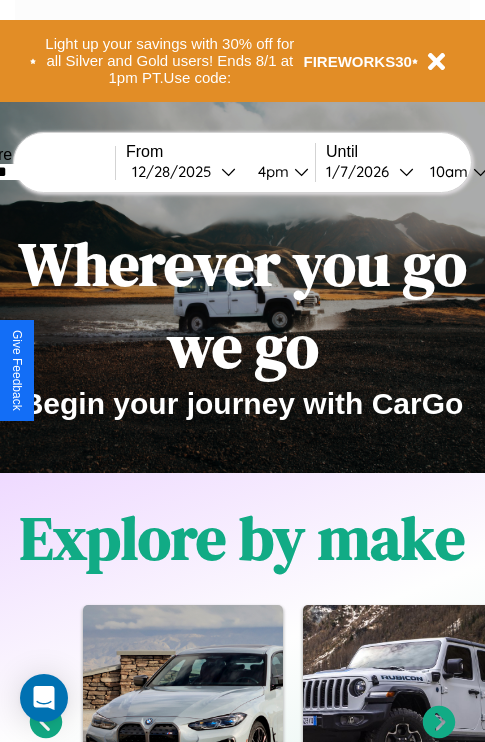 scroll, scrollTop: 0, scrollLeft: 71, axis: horizontal 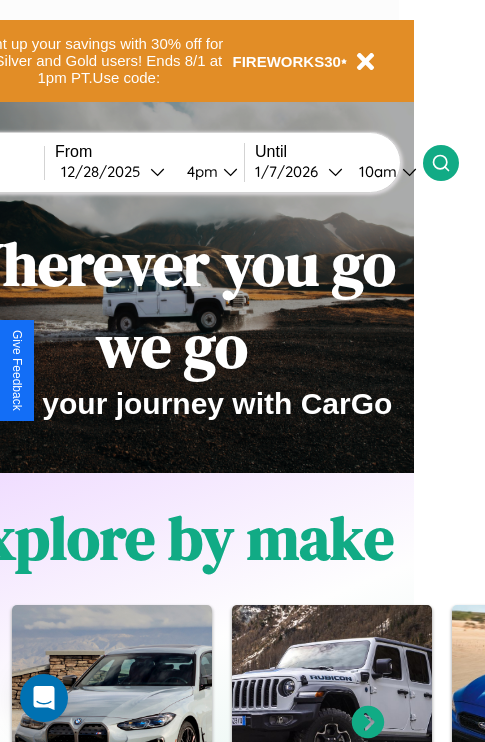 click 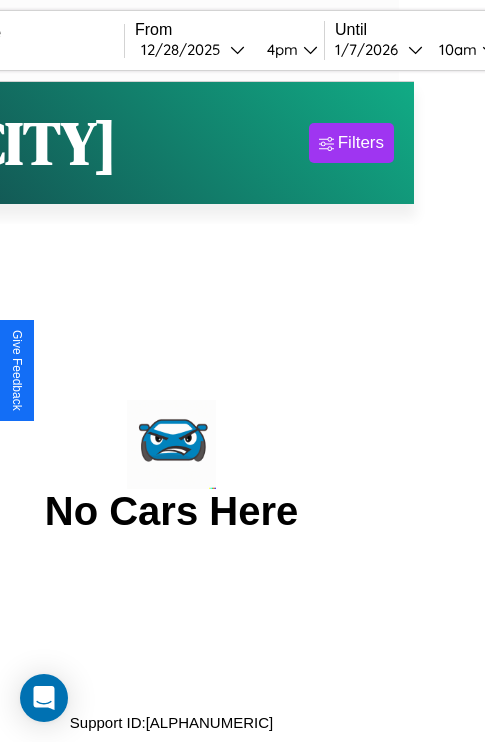 scroll, scrollTop: 0, scrollLeft: 0, axis: both 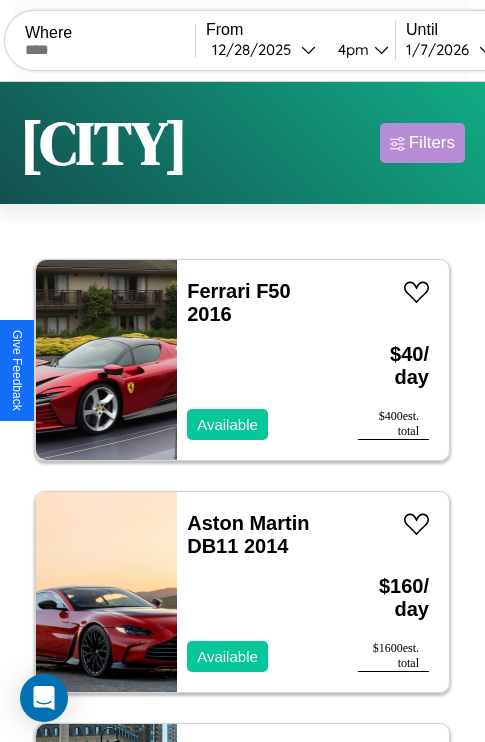 click on "Filters" at bounding box center [432, 143] 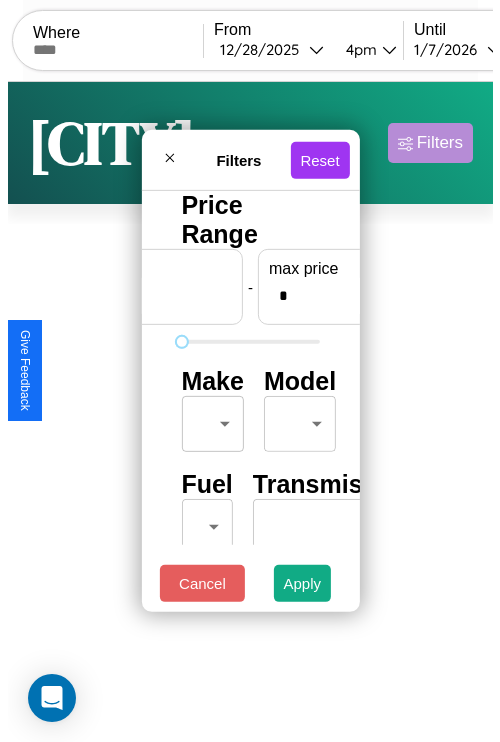 scroll, scrollTop: 0, scrollLeft: 124, axis: horizontal 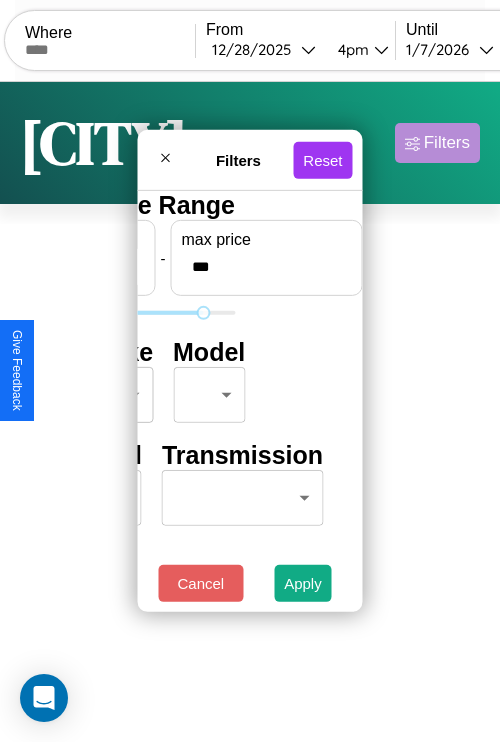 type on "***" 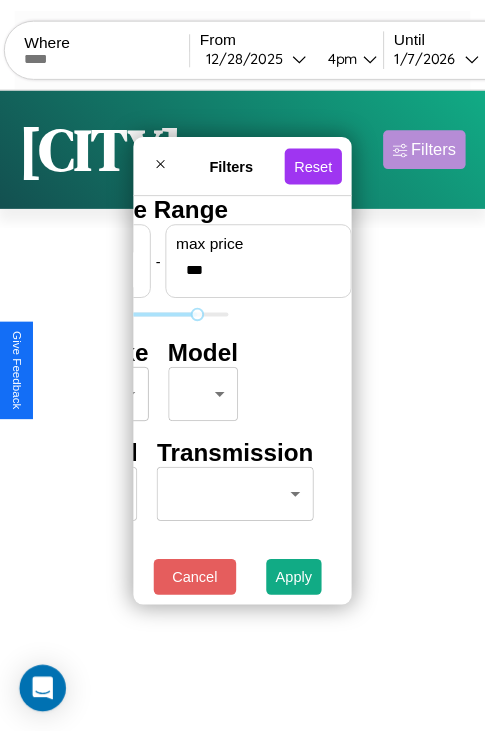 scroll, scrollTop: 0, scrollLeft: 0, axis: both 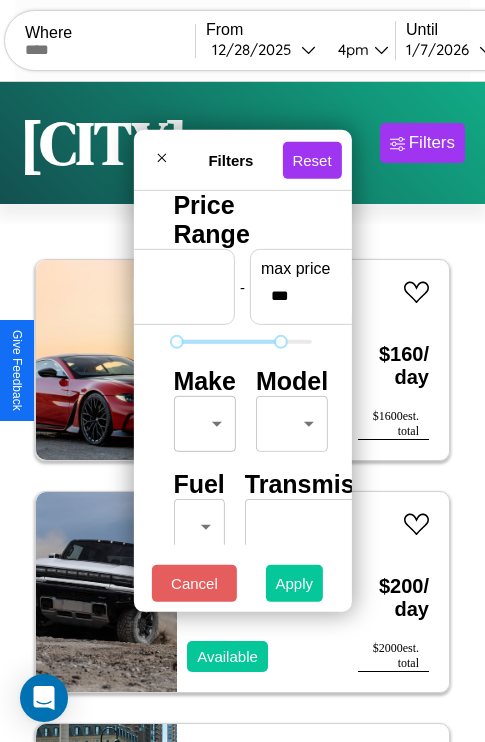 type on "**" 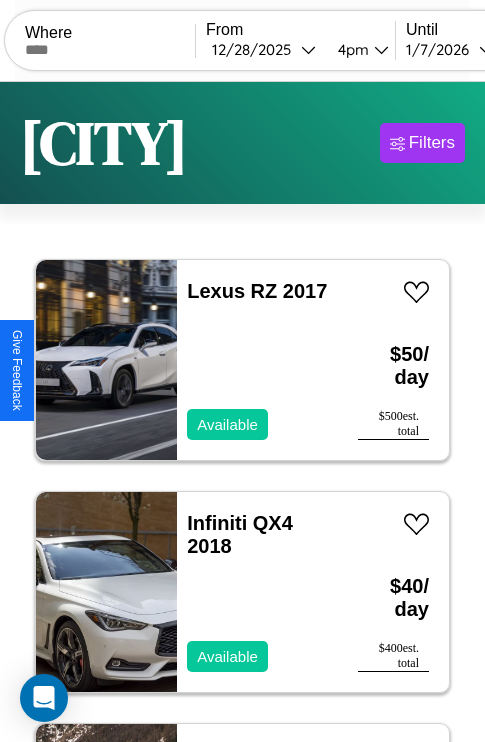 scroll, scrollTop: 66, scrollLeft: 0, axis: vertical 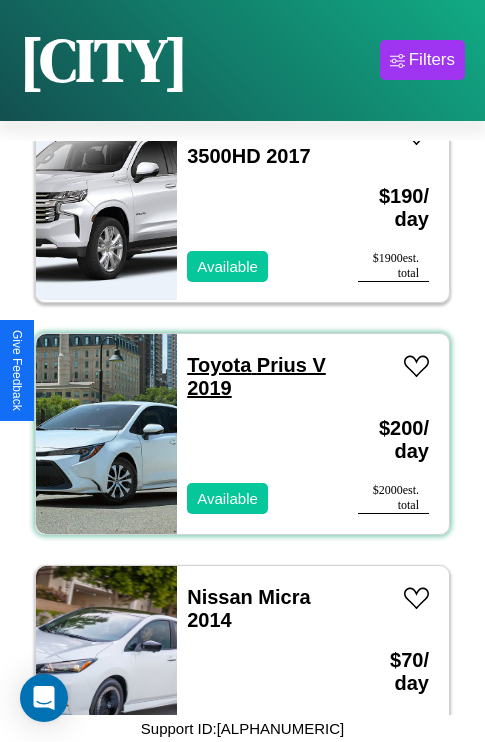 click on "Toyota   Prius V   2019" at bounding box center [256, 376] 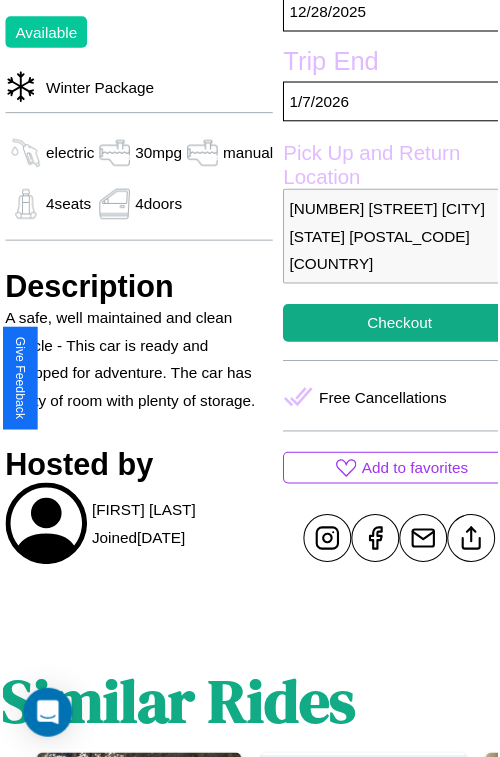 scroll, scrollTop: 550, scrollLeft: 80, axis: both 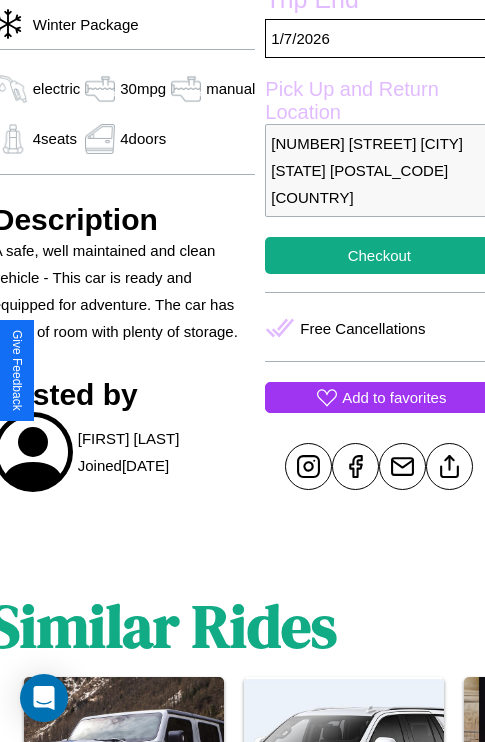 click on "Add to favorites" at bounding box center (394, 397) 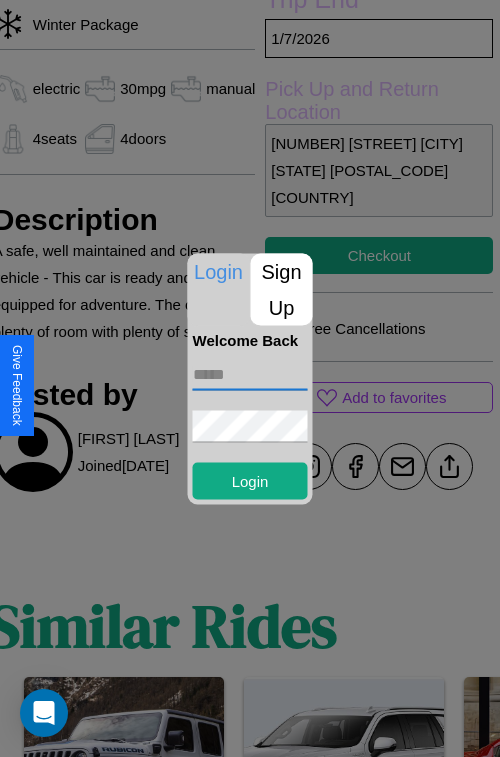 click at bounding box center (250, 374) 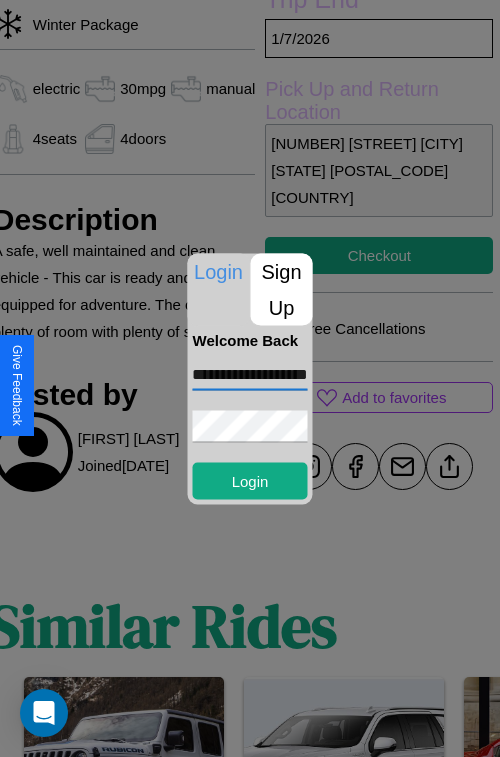 scroll, scrollTop: 0, scrollLeft: 61, axis: horizontal 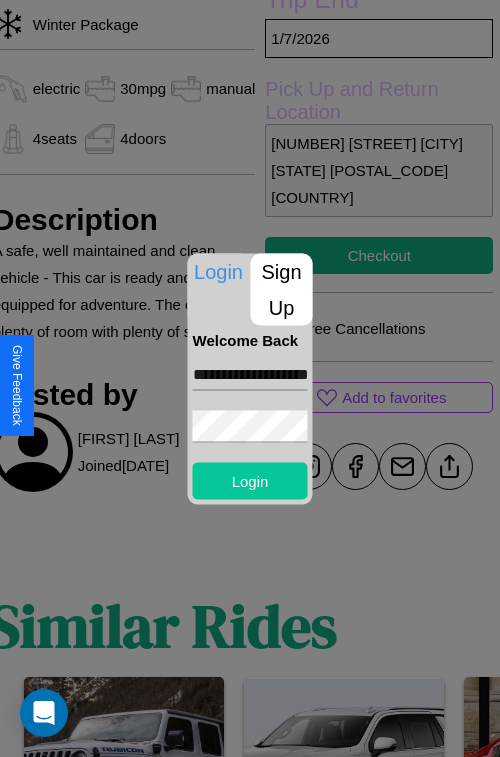 click on "Login" at bounding box center (250, 480) 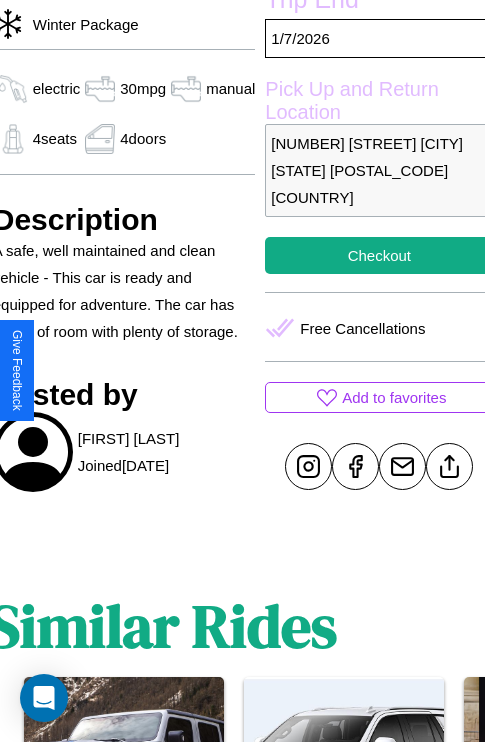 scroll, scrollTop: 550, scrollLeft: 80, axis: both 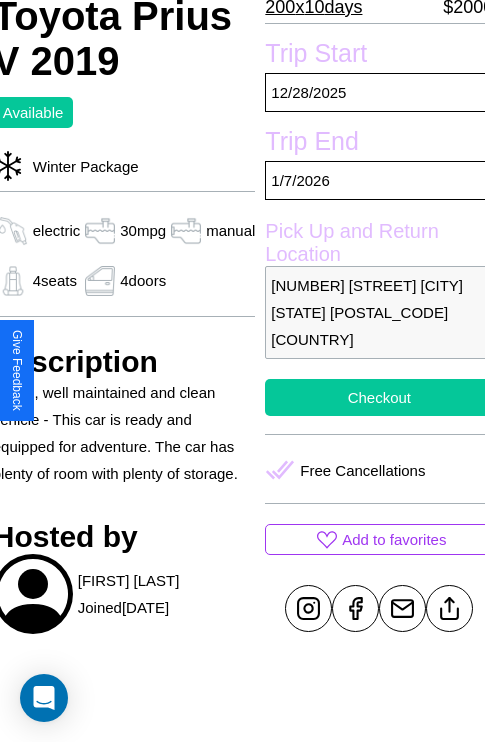 click on "Checkout" at bounding box center [379, 397] 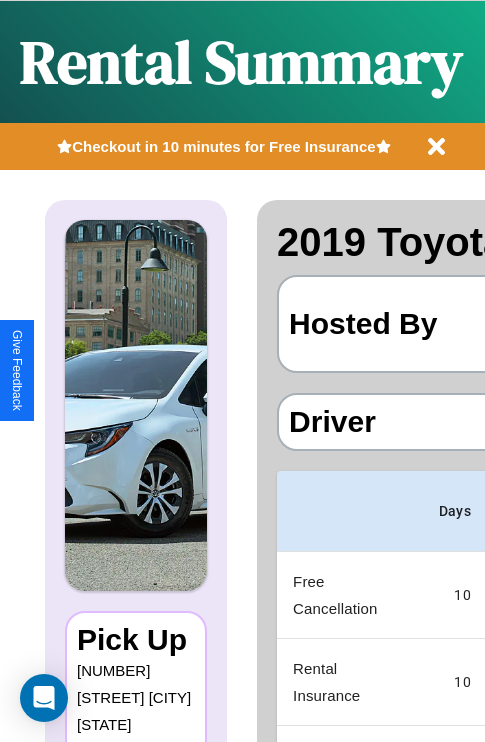 scroll, scrollTop: 0, scrollLeft: 387, axis: horizontal 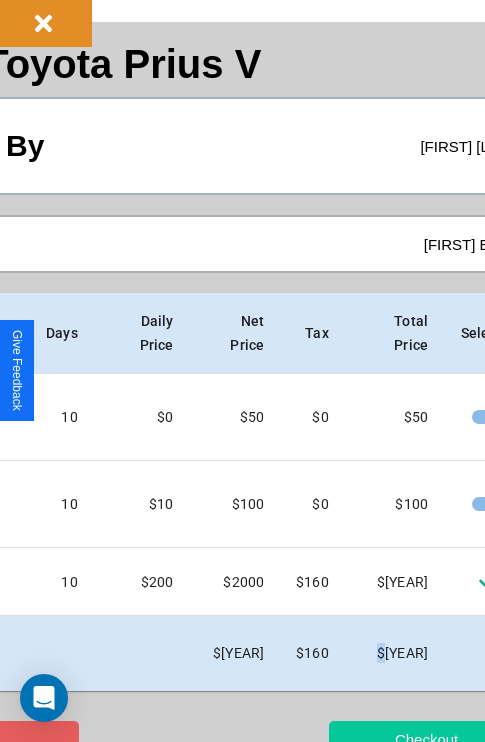 click on "Checkout" at bounding box center (426, 739) 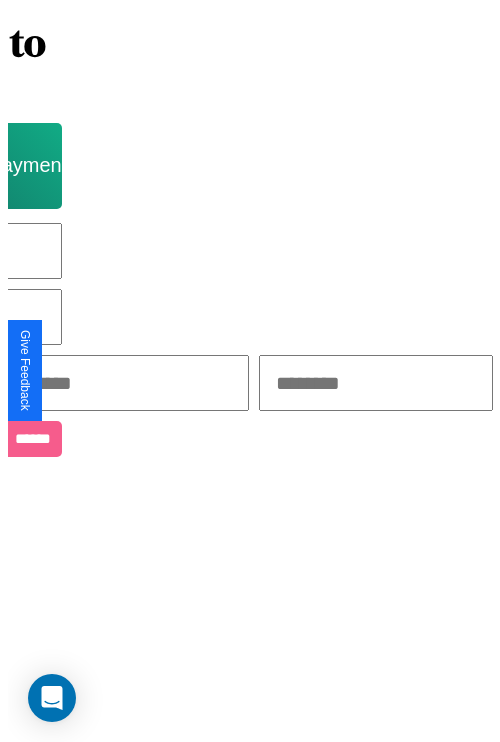 scroll, scrollTop: 0, scrollLeft: 0, axis: both 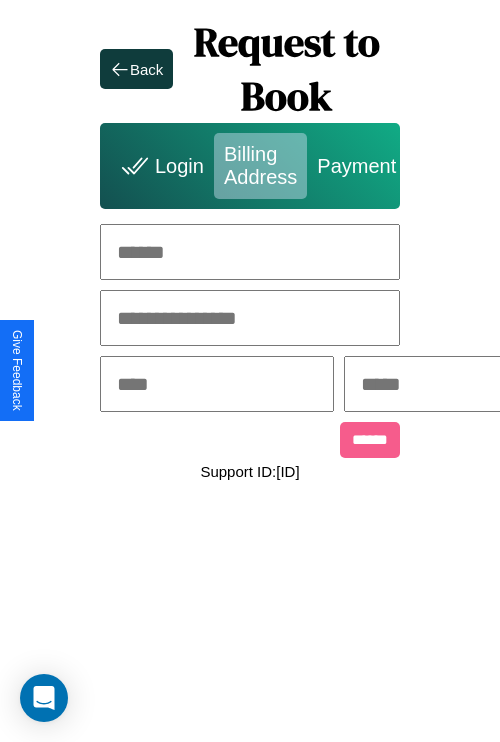 click at bounding box center [250, 252] 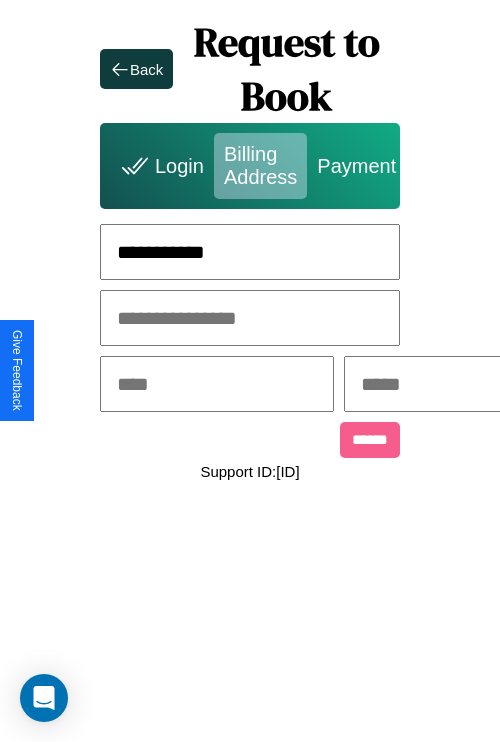 type on "**********" 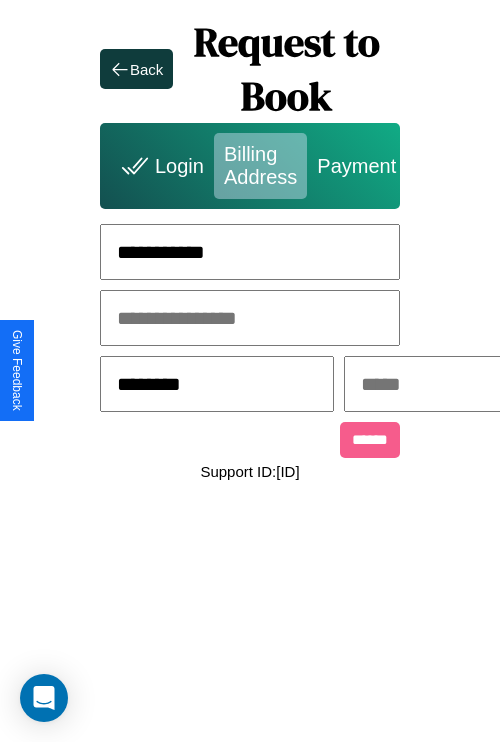 type on "********" 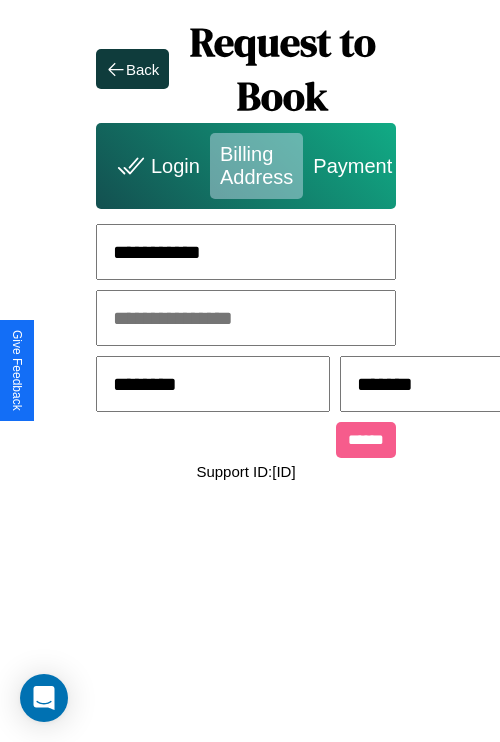 scroll, scrollTop: 0, scrollLeft: 517, axis: horizontal 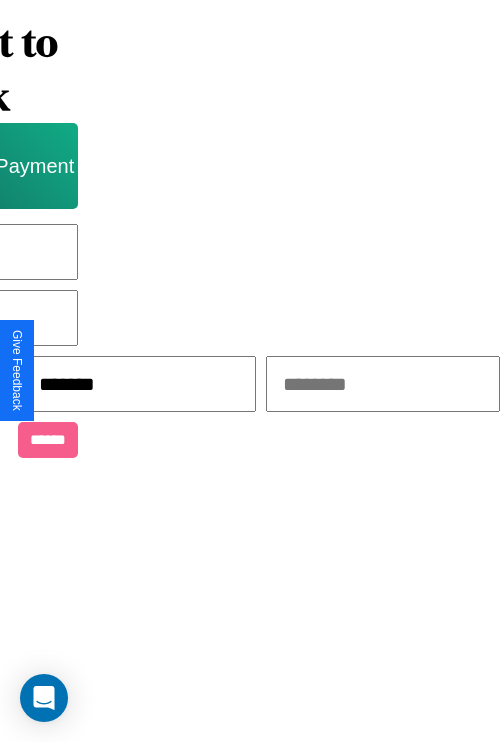 type on "*******" 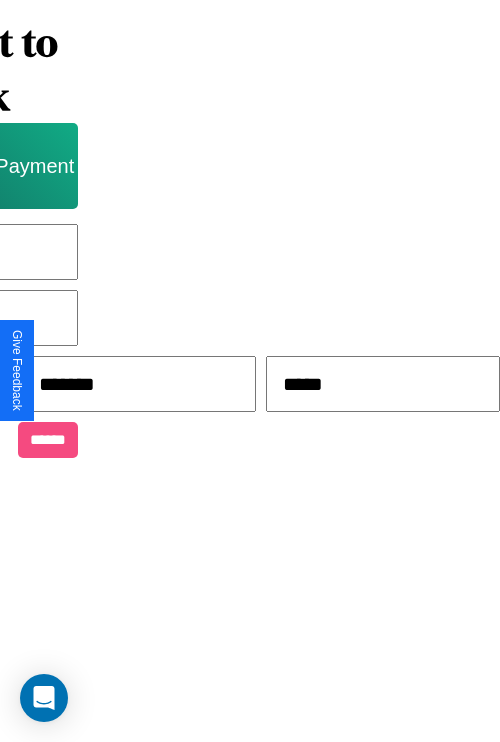 type on "*****" 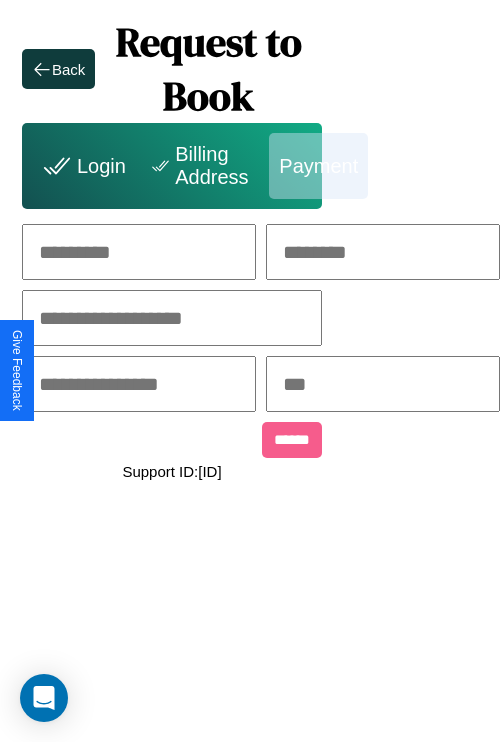 scroll, scrollTop: 0, scrollLeft: 208, axis: horizontal 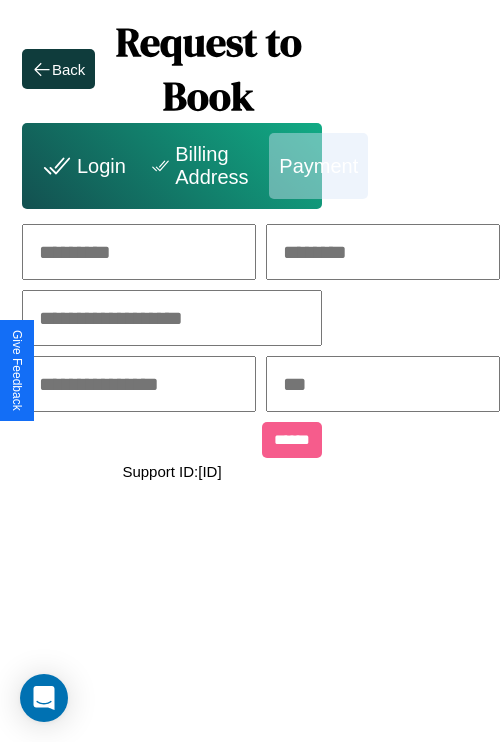 click at bounding box center [139, 252] 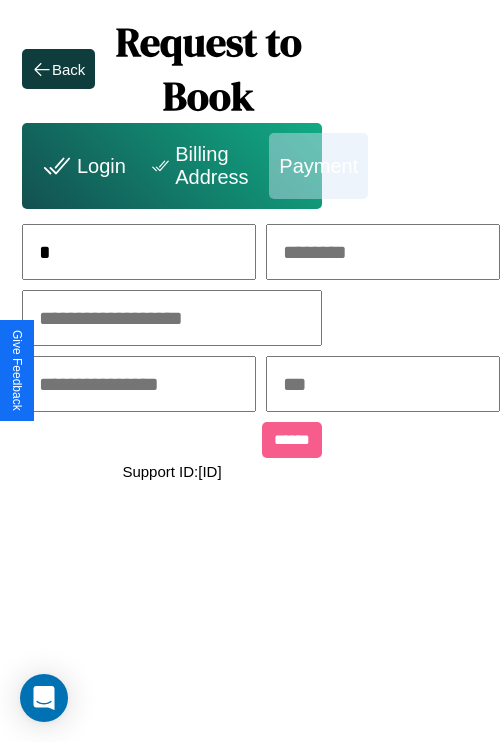 scroll, scrollTop: 0, scrollLeft: 127, axis: horizontal 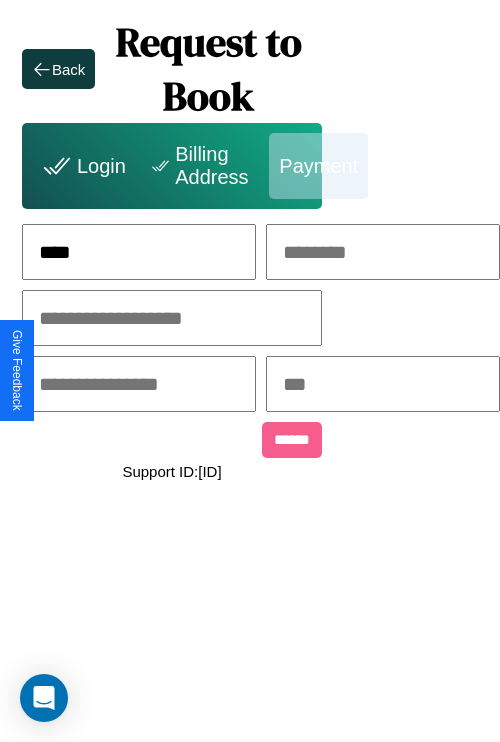 type on "****" 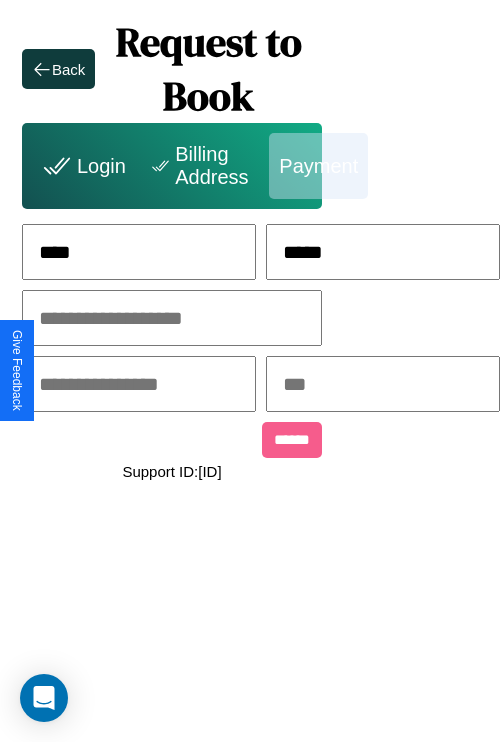 type on "*****" 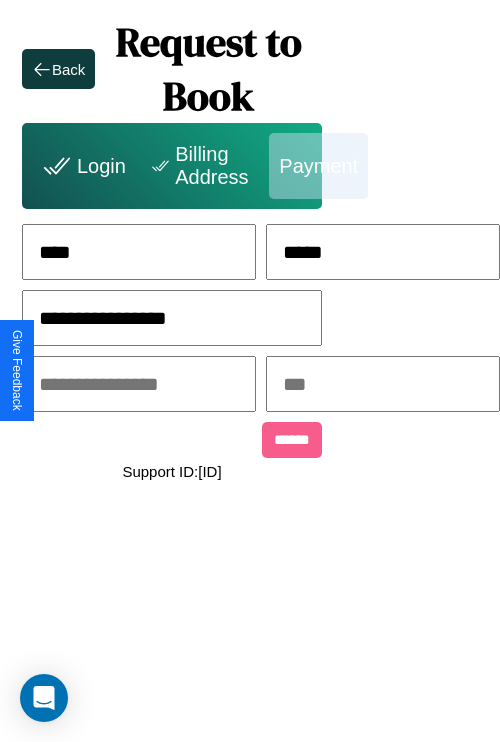 type on "**********" 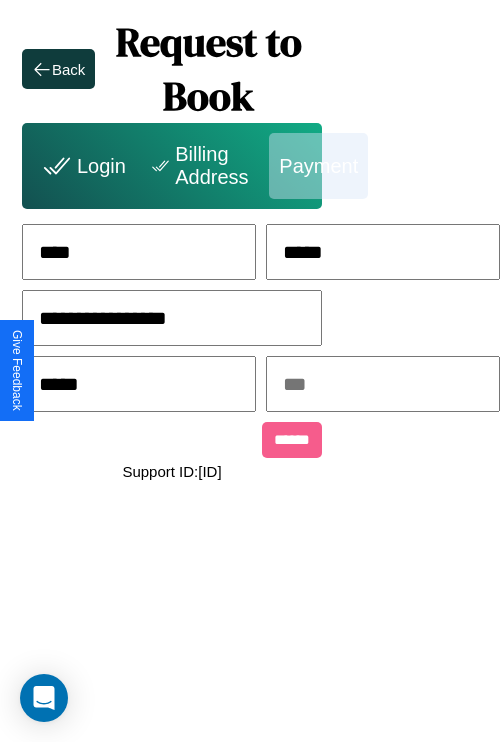 type on "*****" 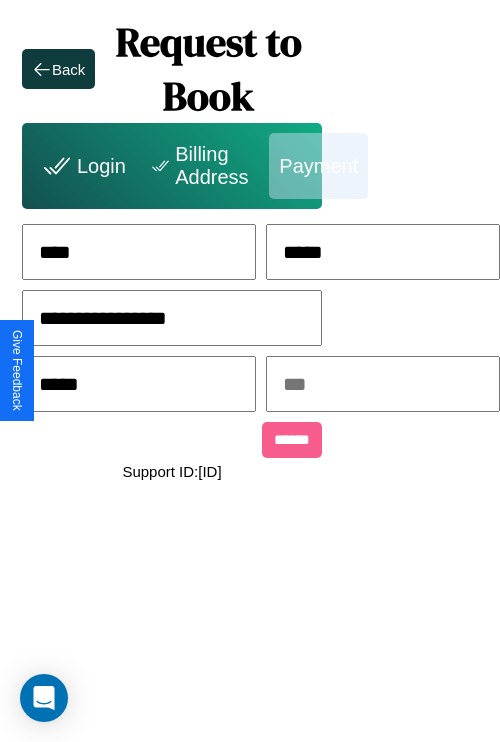 click at bounding box center (383, 384) 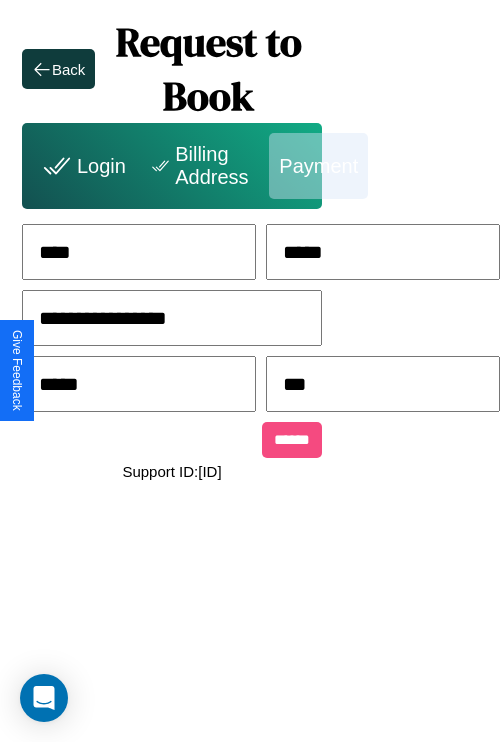 type on "***" 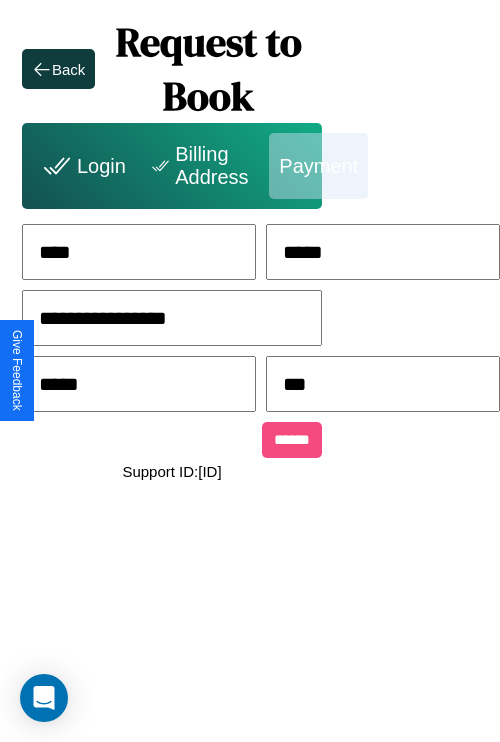 click on "******" at bounding box center [292, 440] 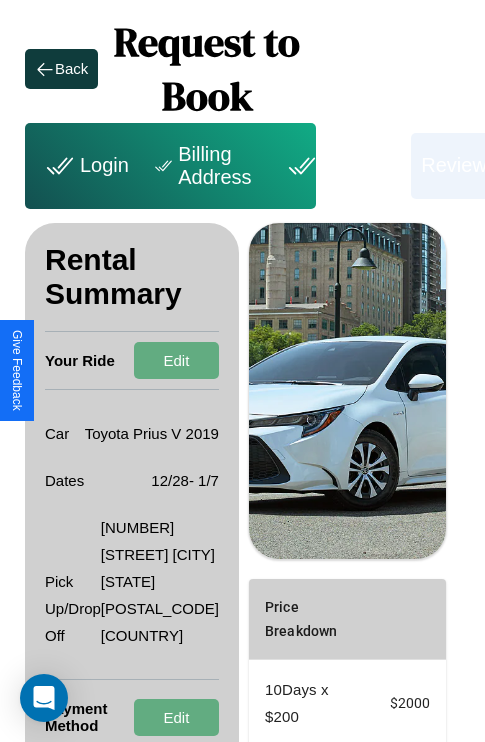 scroll, scrollTop: 328, scrollLeft: 72, axis: both 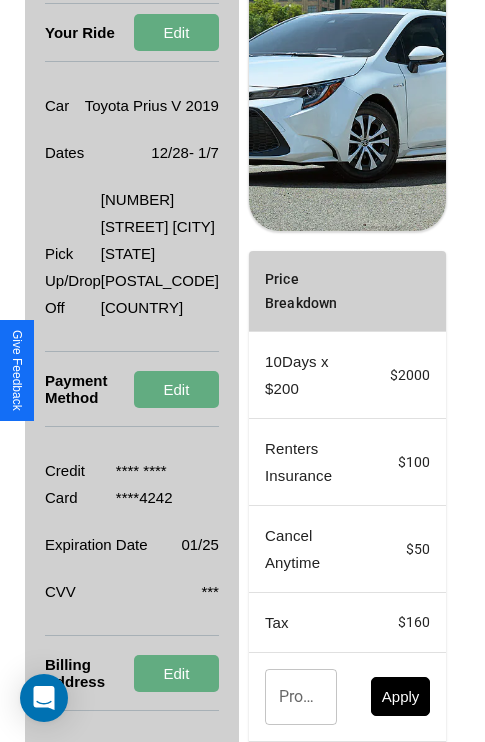 click on "Promo Code" at bounding box center [290, 697] 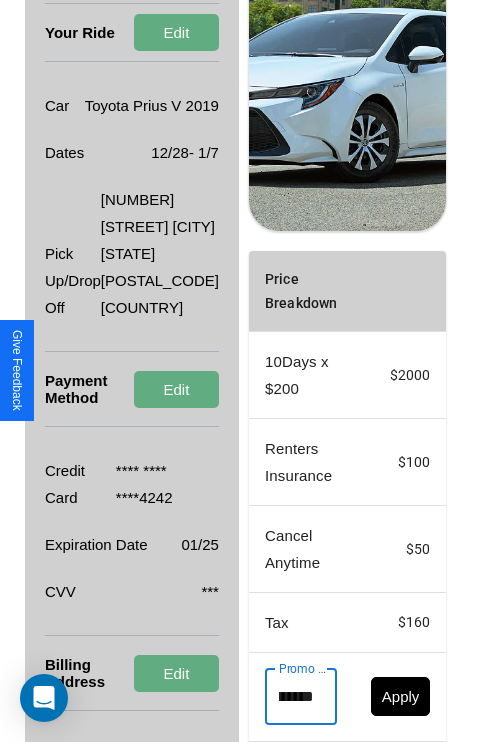 scroll, scrollTop: 0, scrollLeft: 71, axis: horizontal 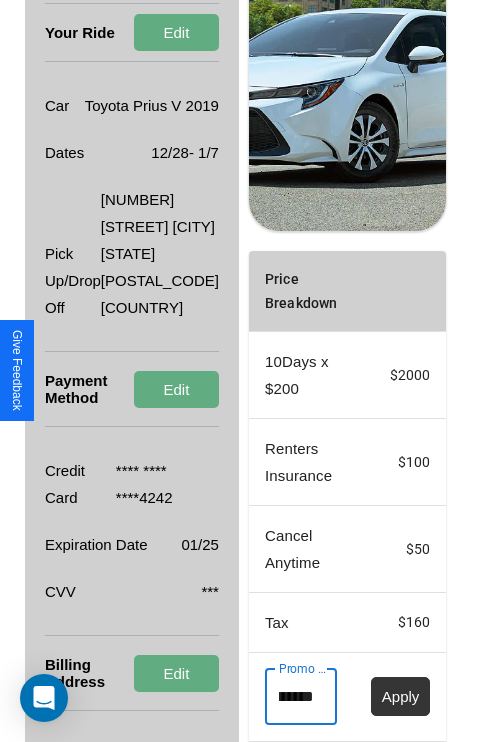 type on "**********" 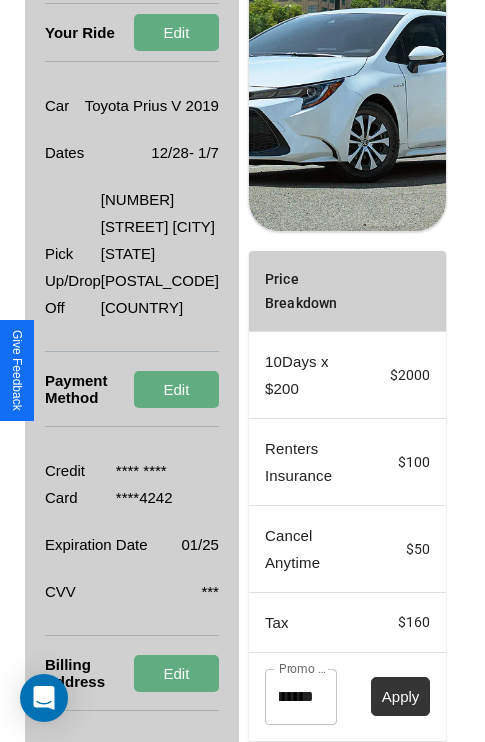 scroll, scrollTop: 0, scrollLeft: 0, axis: both 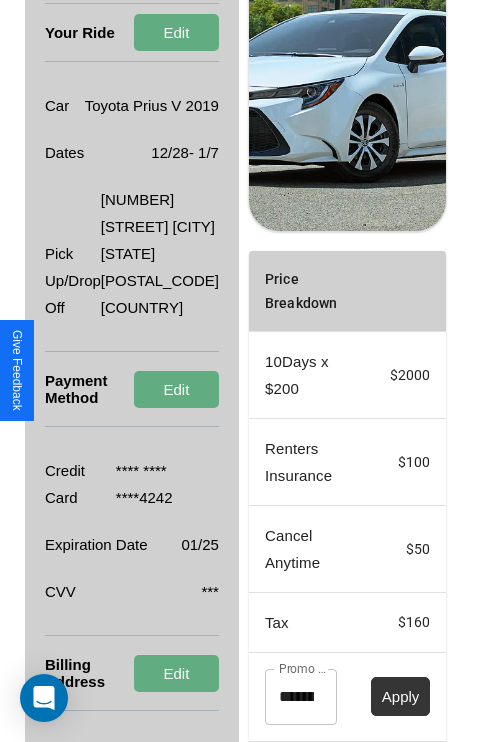 click on "Apply" at bounding box center (401, 696) 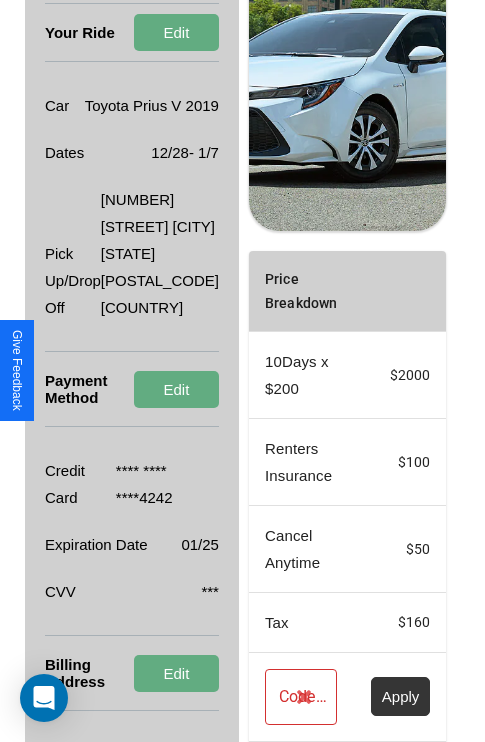 scroll, scrollTop: 482, scrollLeft: 72, axis: both 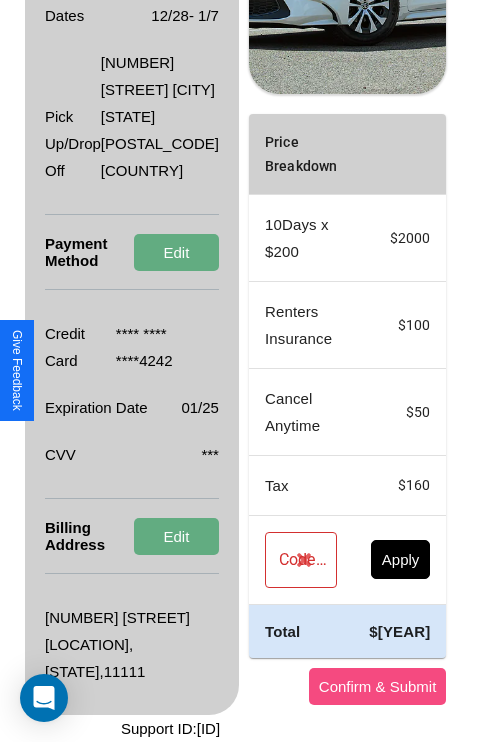 click on "Confirm & Submit" at bounding box center [378, 686] 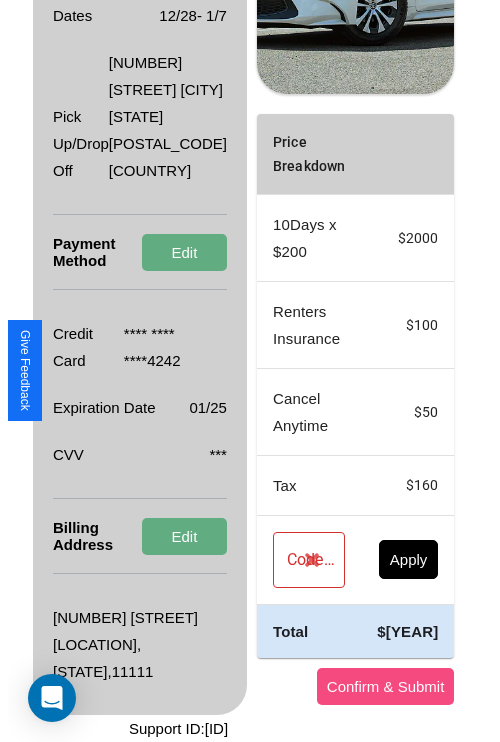 scroll, scrollTop: 0, scrollLeft: 72, axis: horizontal 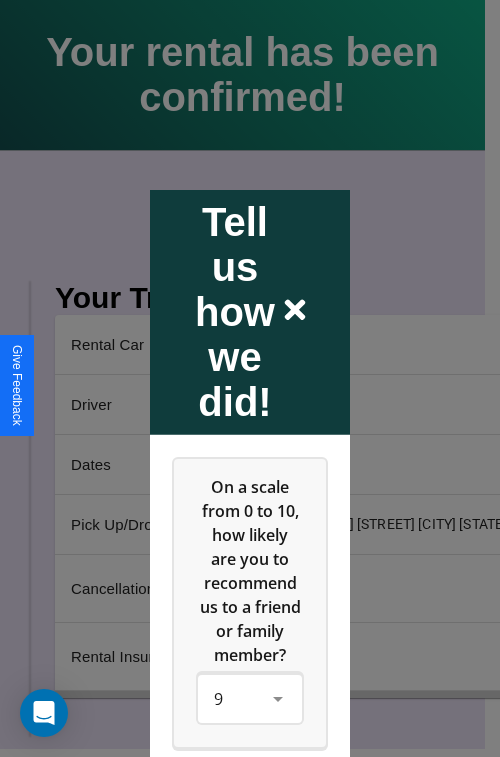 click 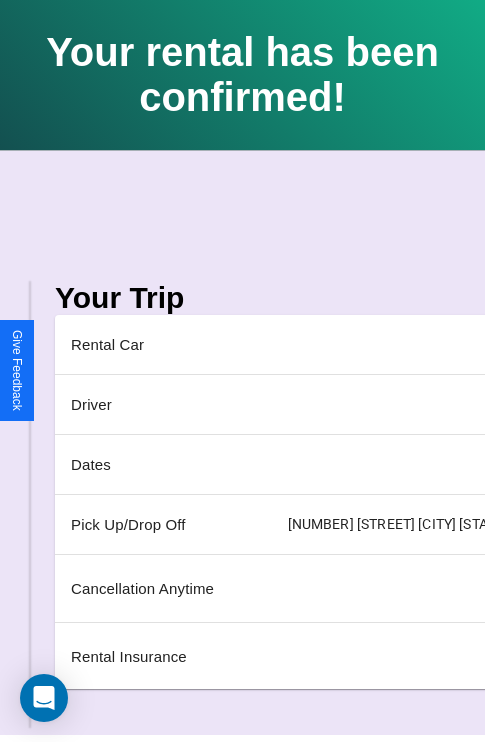 scroll, scrollTop: 0, scrollLeft: 235, axis: horizontal 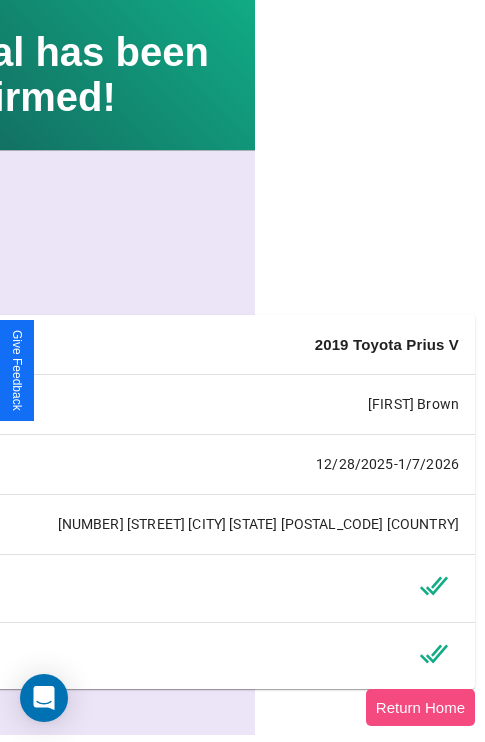 click on "Return Home" at bounding box center (420, 707) 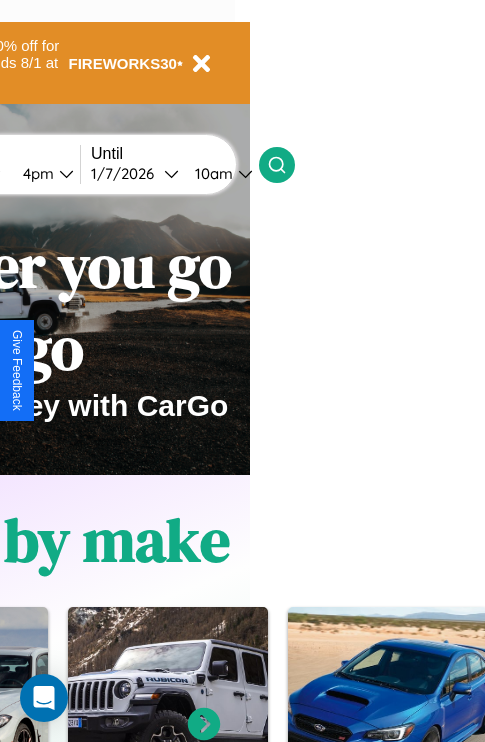 scroll, scrollTop: 0, scrollLeft: 0, axis: both 